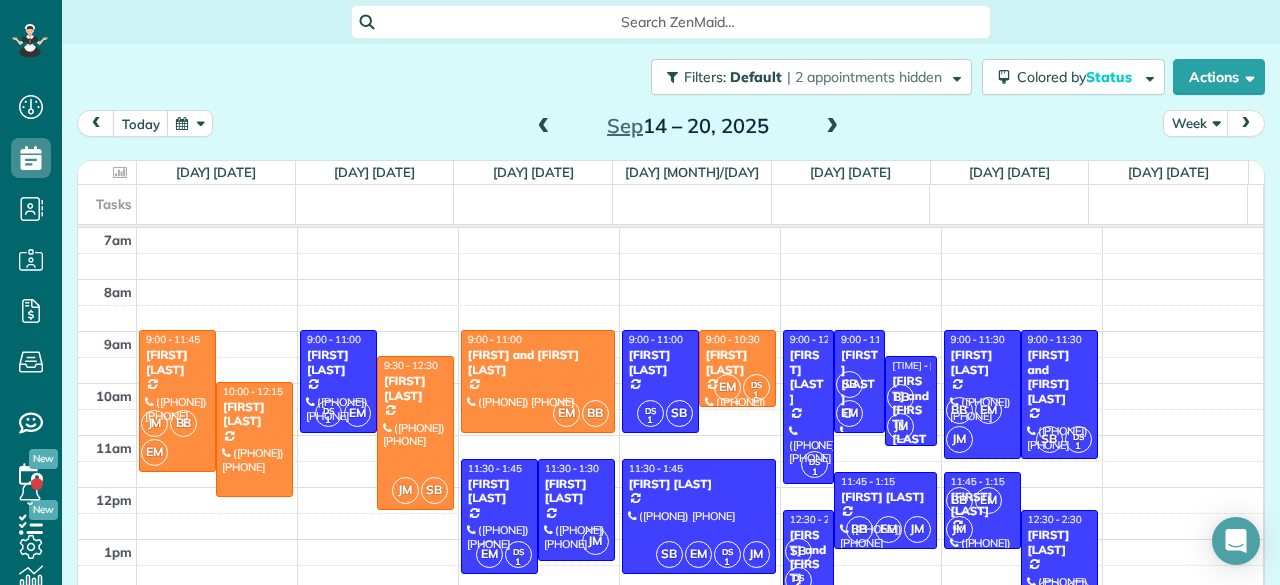scroll, scrollTop: 0, scrollLeft: 0, axis: both 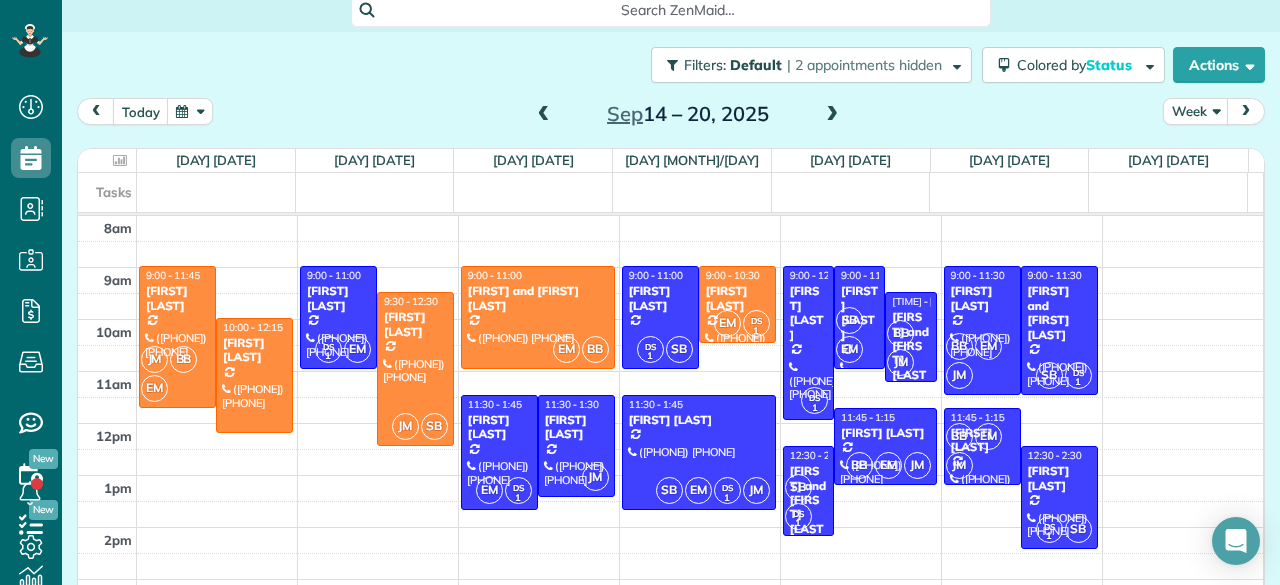 click at bounding box center (544, 115) 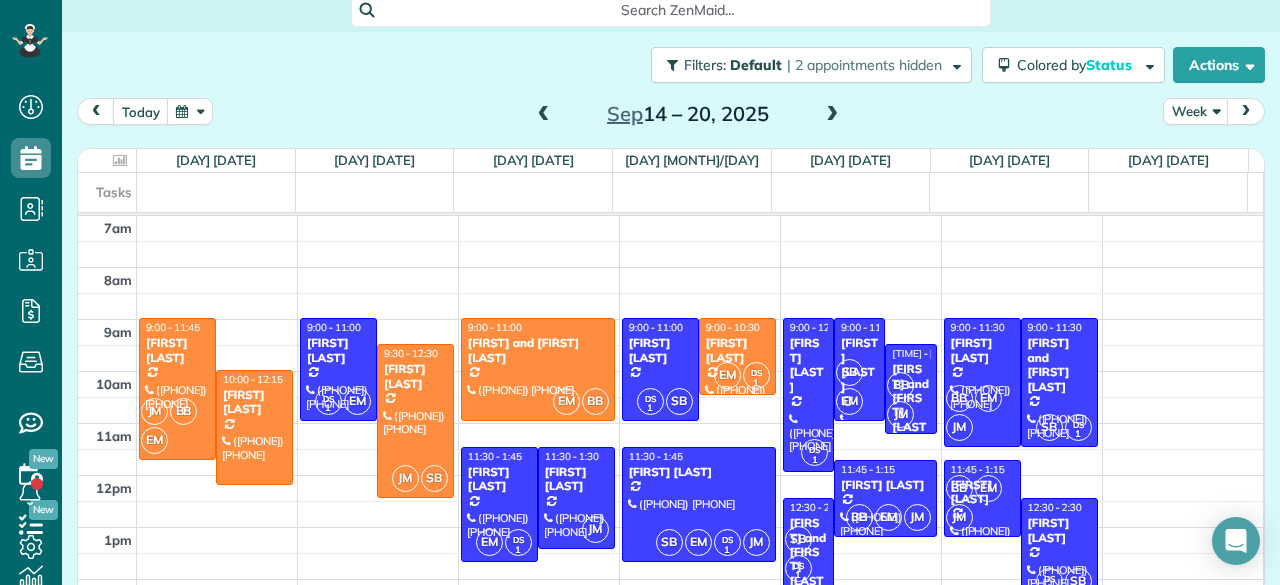 click at bounding box center (544, 115) 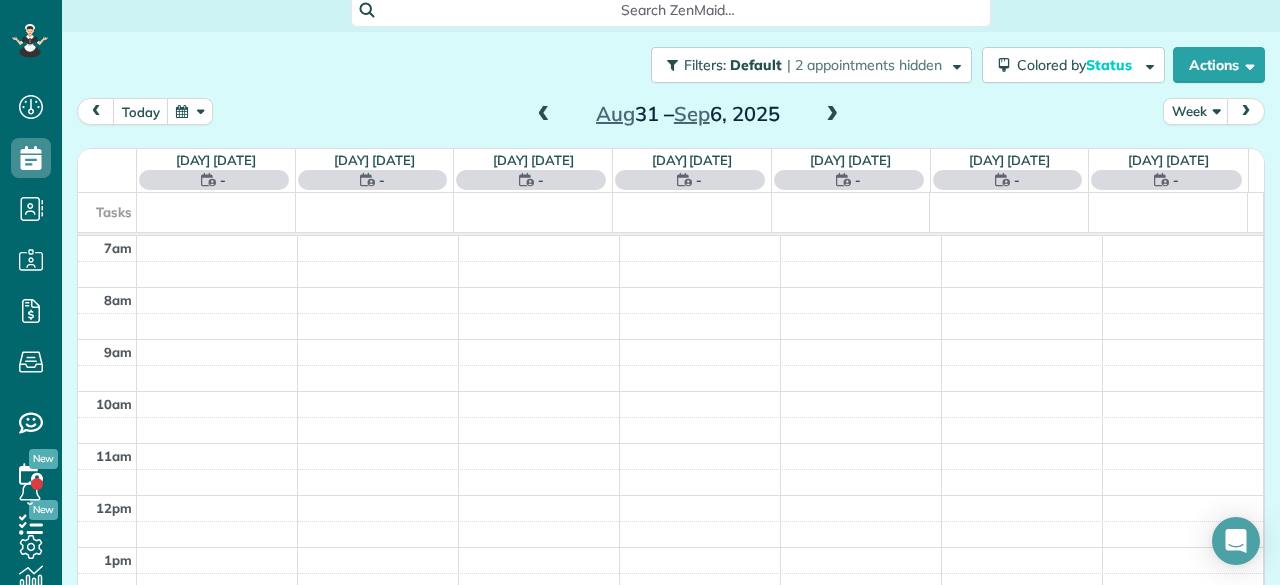 click at bounding box center (544, 115) 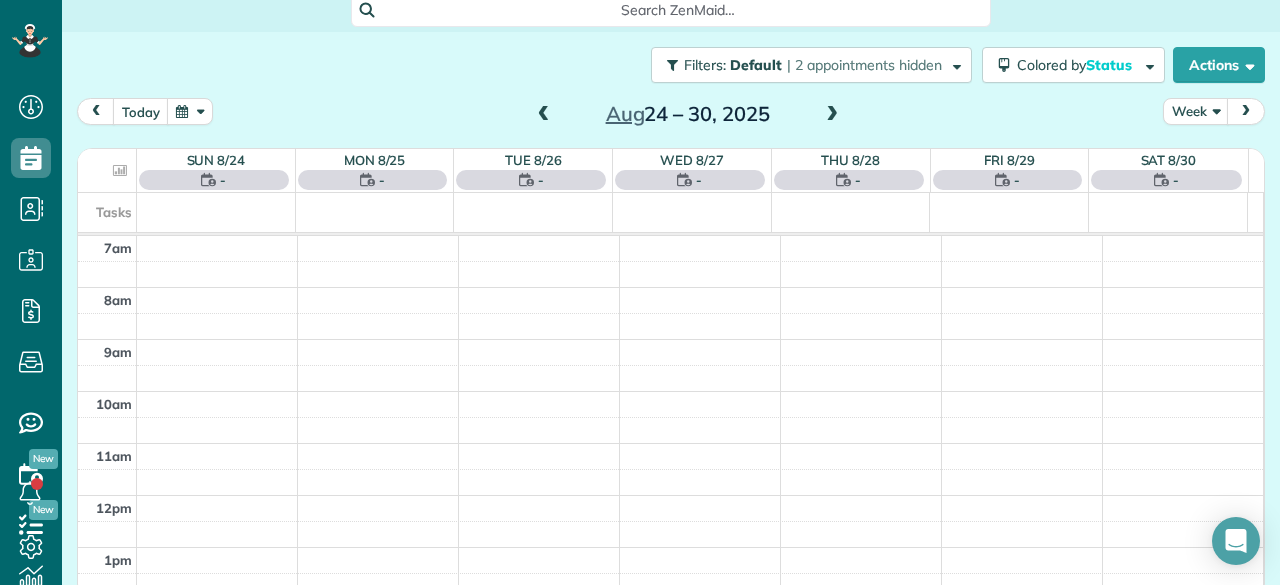 scroll, scrollTop: 0, scrollLeft: 0, axis: both 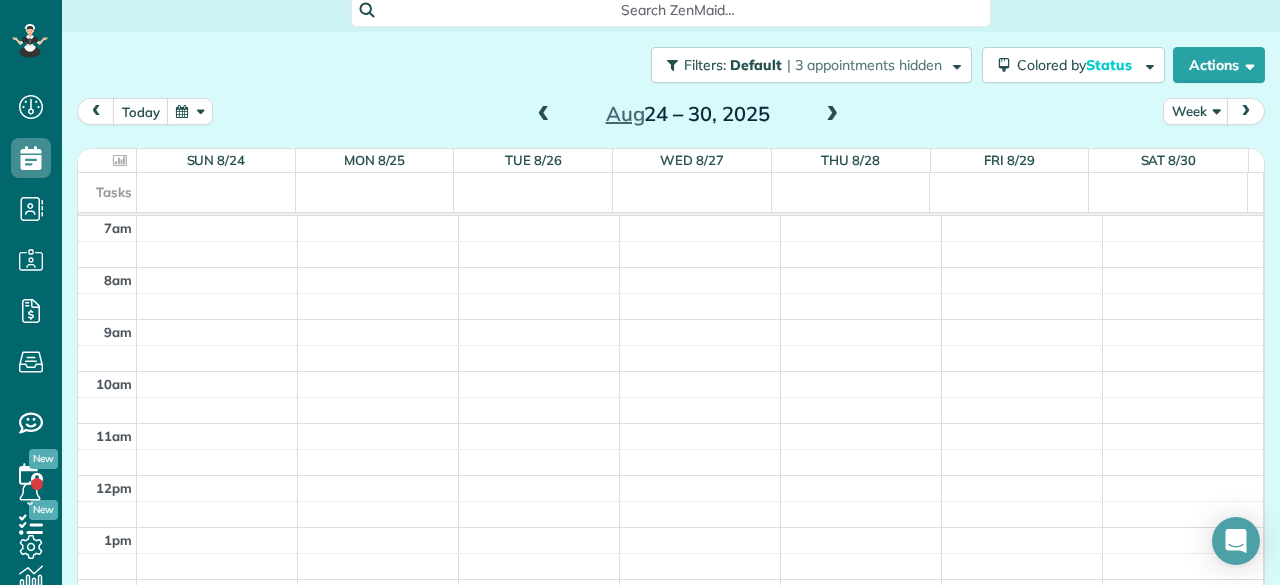 click at bounding box center [544, 115] 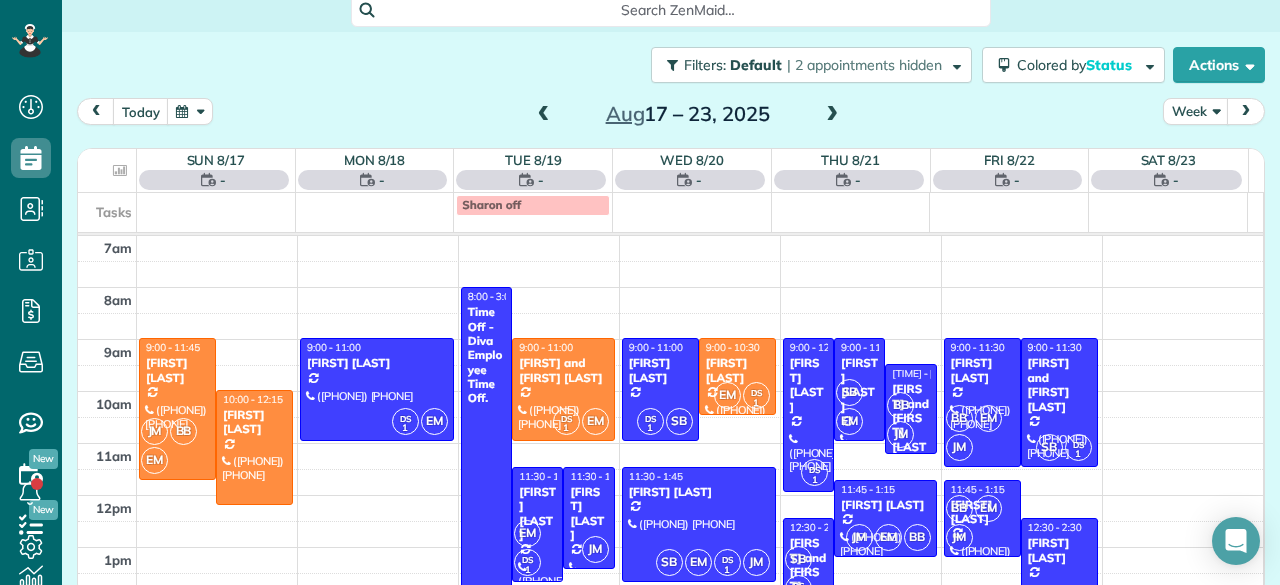 scroll, scrollTop: 0, scrollLeft: 0, axis: both 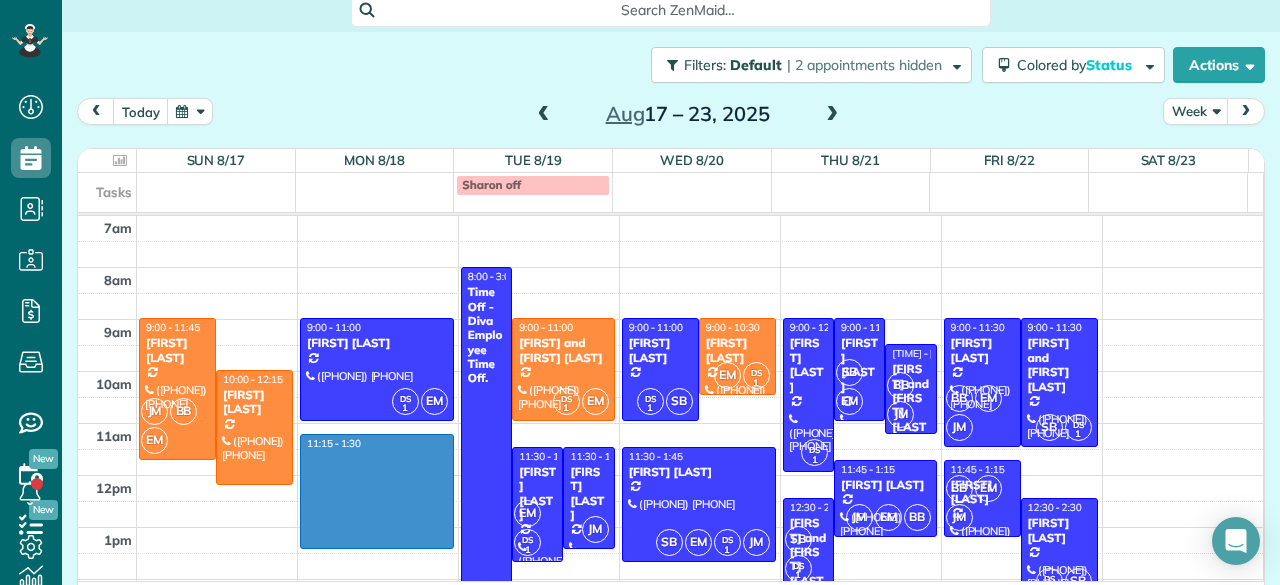 drag, startPoint x: 350, startPoint y: 444, endPoint x: 356, endPoint y: 536, distance: 92.19544 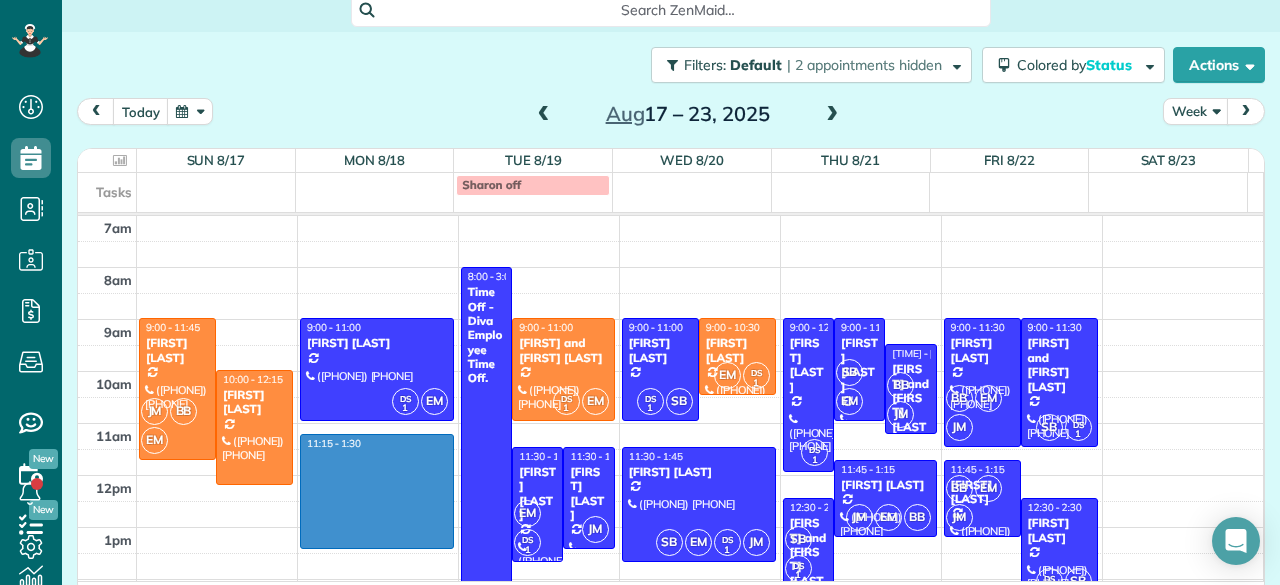 click on "[TIME] [TIME] [TIME] [TIME] [TIME] [TIME] [TIME] [TIME] [TIME] [TIME] [TIME] [TIME] [TIME] [TIME] [TIME] [TIME] [FIRST] [LAST] ([PHONE]) [NUMBER] [STREET] [CITY], ? [POSTAL_CODE] [TIME] - [TIME] [FIRST] [LAST] ([PHONE]) [NUMBER] [STREET] [CITY], [STATE] [POSTAL_CODE] [TIME] - [TIME] [FIRST] [LAST] ([PHONE]) [NUMBER] [STREET] [CITY], [STATE] [POSTAL_CODE] [TIME] - [TIME] [FIRST] [LAST] ([PHONE]) [NUMBER] [STREET] [CITY], [STATE] [POSTAL_CODE] [TIME] Off - [FIRST] [FIRST] [TIME] Off. [POSTAL_CODE] [CITY], [STATE] [FIRST] [FIRST] [TIME] - [TIME] [FIRST] and [FIRST] [LAST] ([PHONE]) [NUMBER] [STREET] [CITY], [STATE] [POSTAL_CODE] [FIRST] [FIRST] [TIME] - [TIME] [FIRST] [LAST] ([PHONE]) [NUMBER] [STREET] [CITY], [STATE] [POSTAL_CODE] [FIRST] [FIRST] [TIME] - [TIME] [FIRST] [LAST] ([PHONE]) [NUMBER] [STREET] [CITY], [STATE] [POSTAL_CODE] [FIRST] [FIRST] [TIME] - [TIME] [FIRST] [LAST] ([PHONE]) [NUMBER] [STREET] [CITY], [STATE] [POSTAL_CODE] [FIRST] [FIRST] [TIME] - [TIME] [FIRST] [LAST] ([PHONE]) [NUMBER] [STREET] [CITY], [STATE] [POSTAL_CODE] [FIRST] [FIRST] [TIME] - [TIME] [FIRST] [LAST] ([PHONE]) [NUMBER] [STREET] [CITY], [STATE] [POSTAL_CODE] [FIRST] [FIRST] [TIME] - [TIME] [FIRST] [LAST] ([PHONE]) [NUMBER] [STREET] [CITY], [STATE] [POSTAL_CODE] [FIRST] [FIRST] [TIME] - [TIME] [FIRST] [LAST] ([PHONE]) [NUMBER] [STREET] [CITY], [STATE] [POSTAL_CODE]" at bounding box center [670, 657] 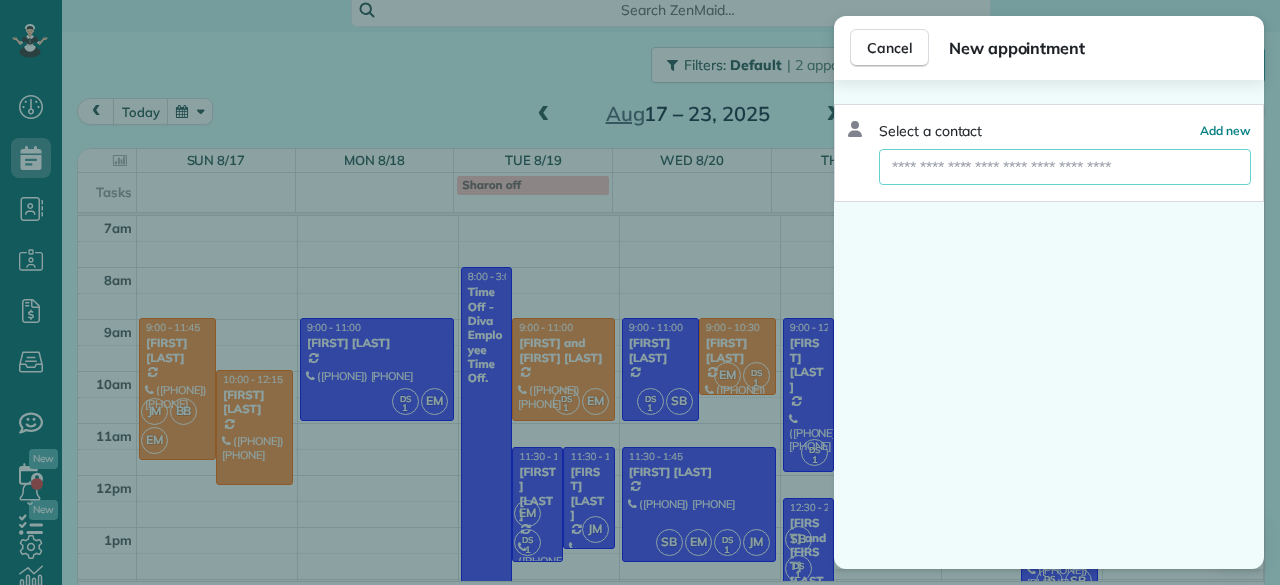 click at bounding box center [1065, 167] 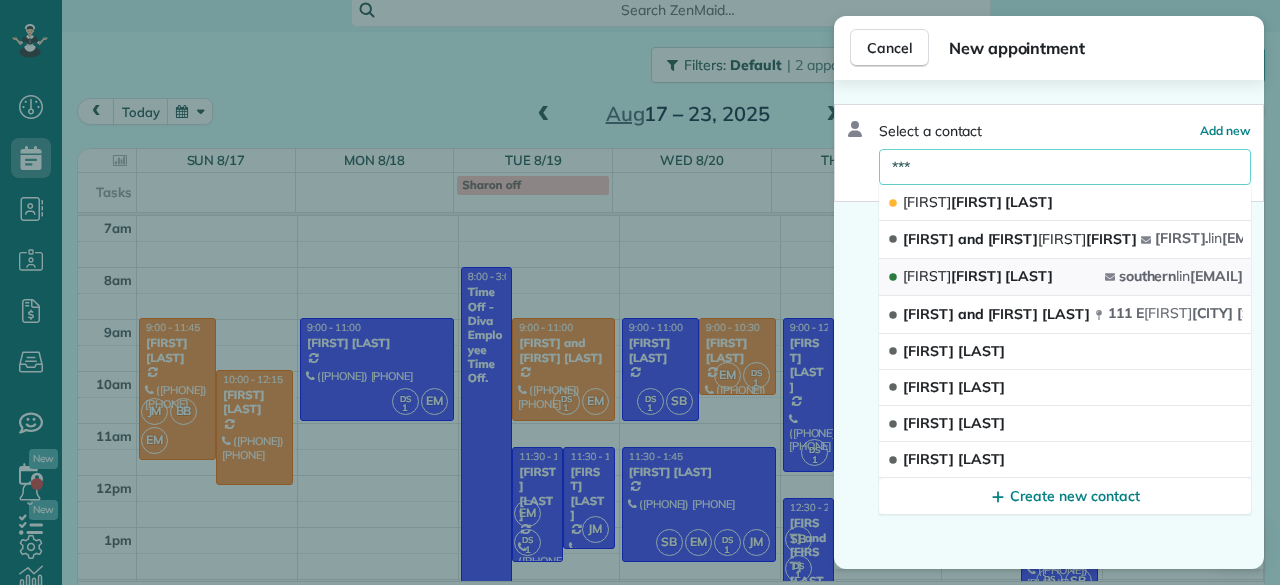 type on "***" 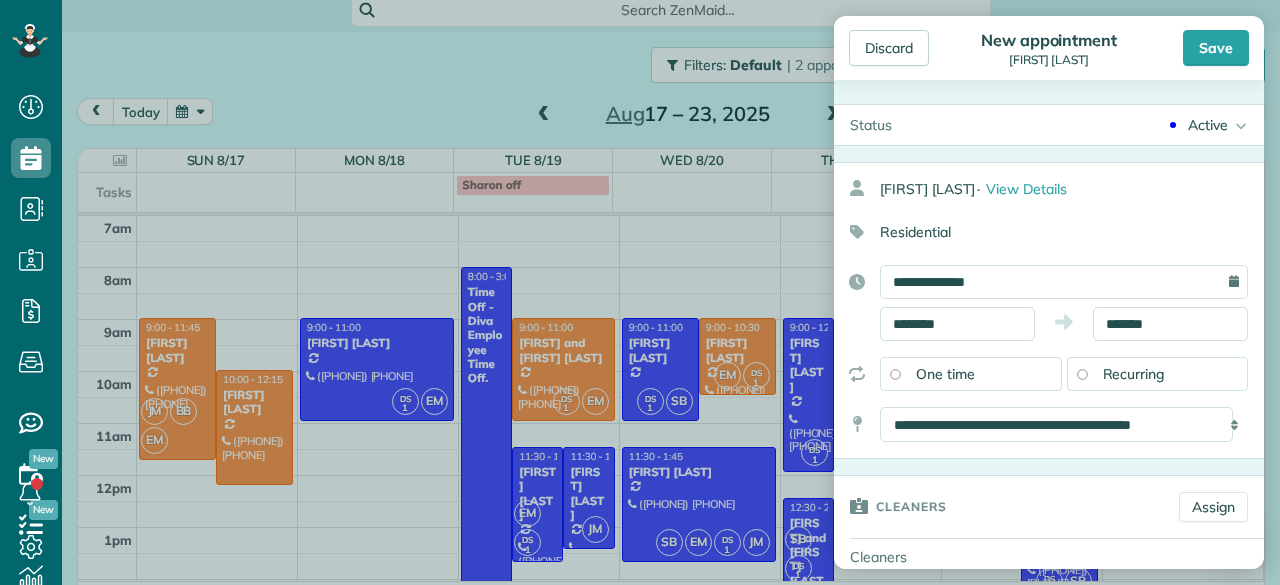 click on "Active" at bounding box center (1208, 125) 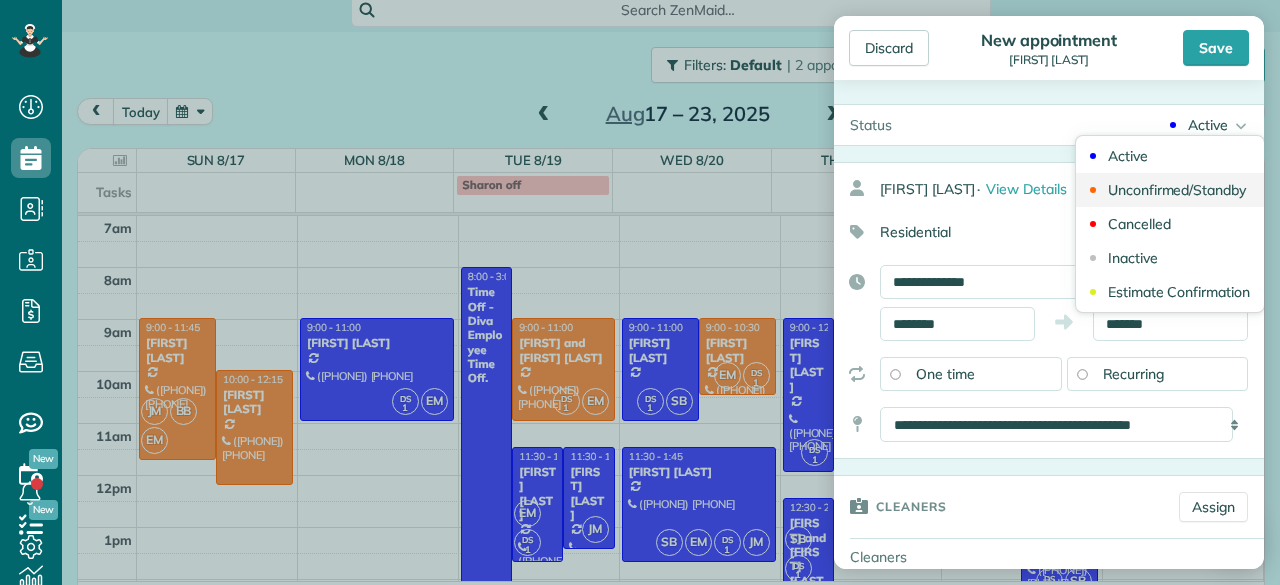 click on "Unconfirmed/Standby" at bounding box center [1177, 190] 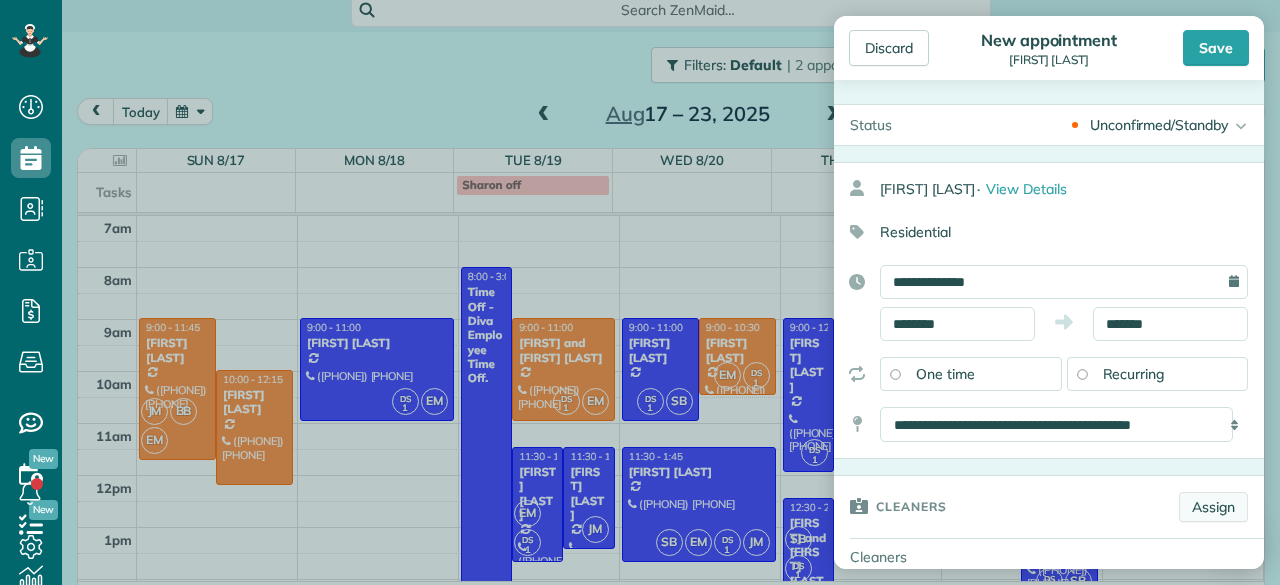click on "Assign" at bounding box center [1213, 507] 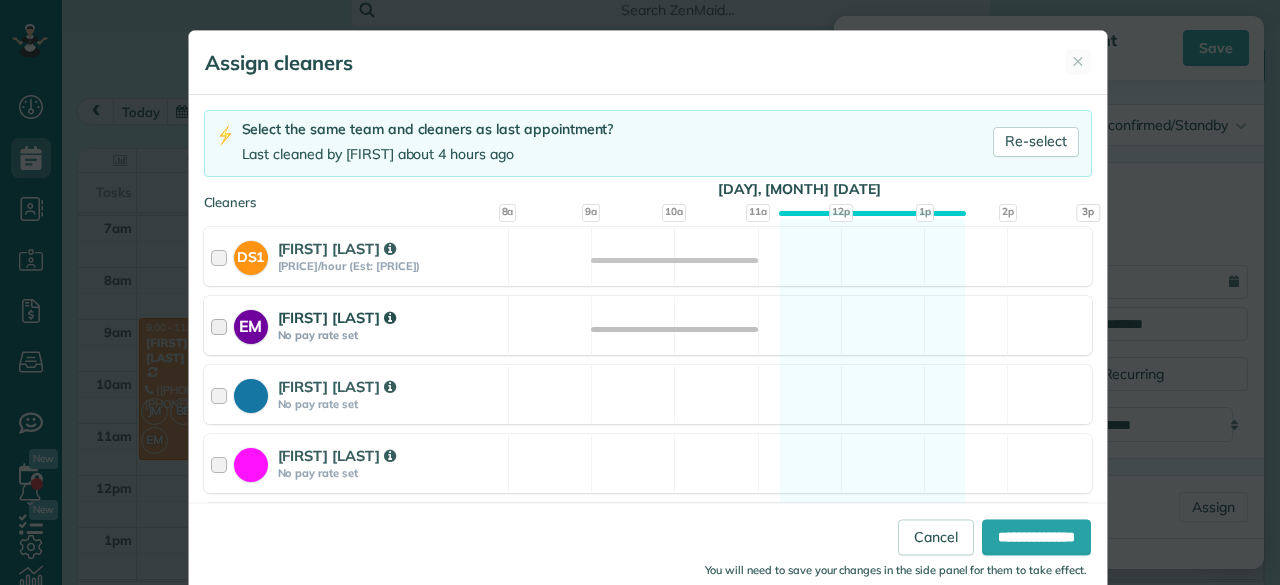 scroll, scrollTop: 120, scrollLeft: 0, axis: vertical 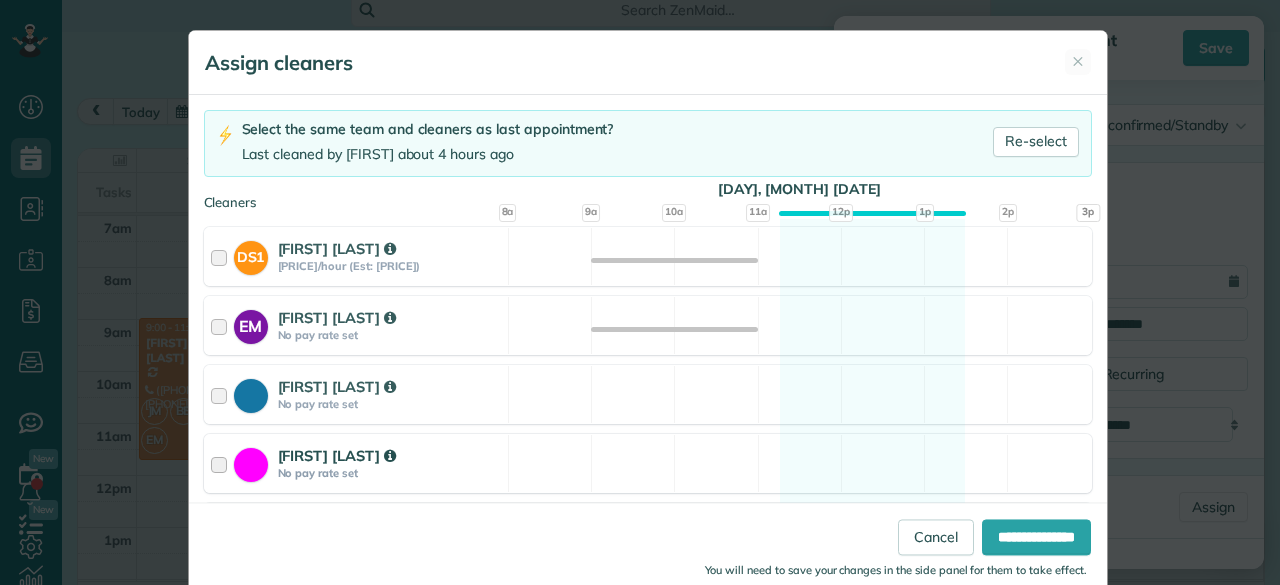 click on "[FIRST] [LAST]
No pay rate set" at bounding box center [356, 463] 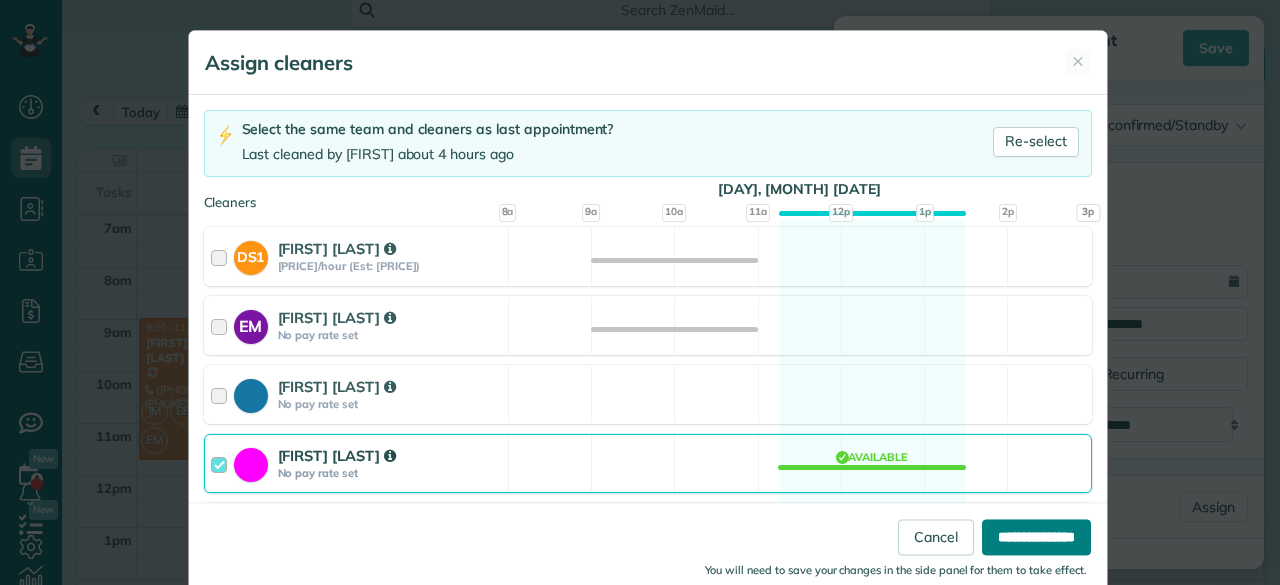 click on "**********" at bounding box center [1036, 537] 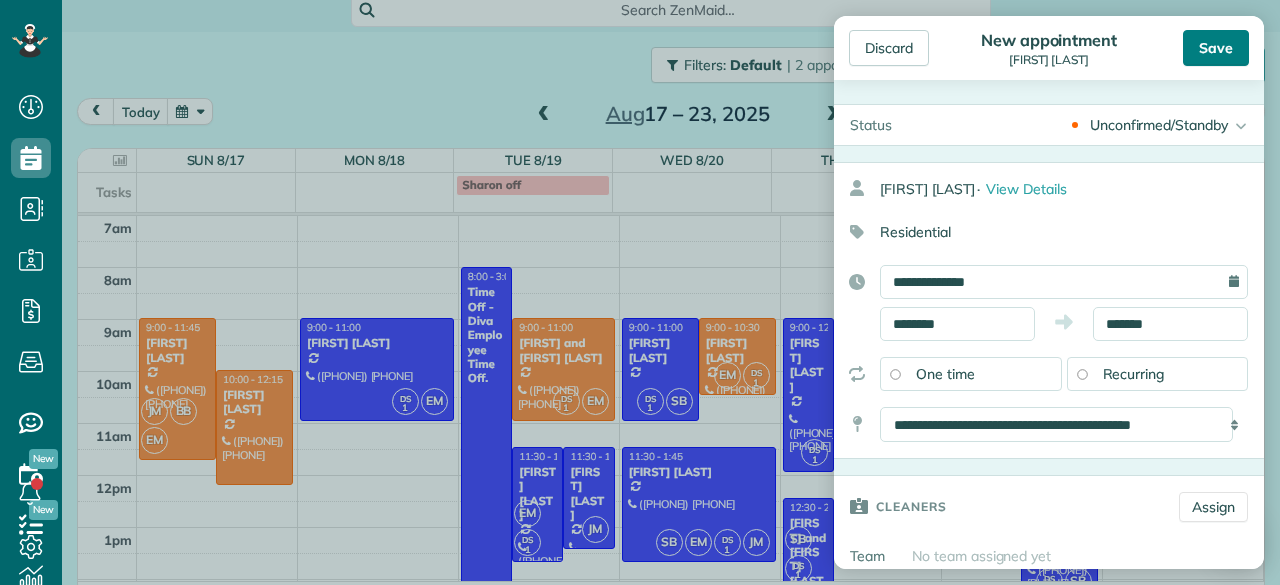 click on "Save" at bounding box center (1216, 48) 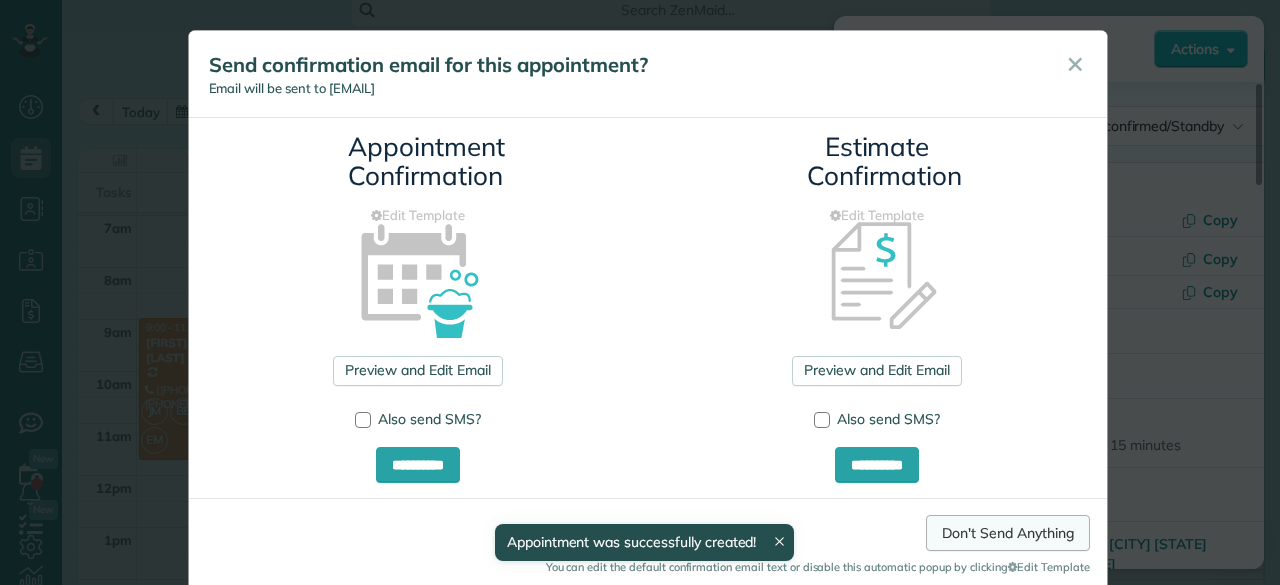 click on "Don't Send Anything" at bounding box center [1007, 533] 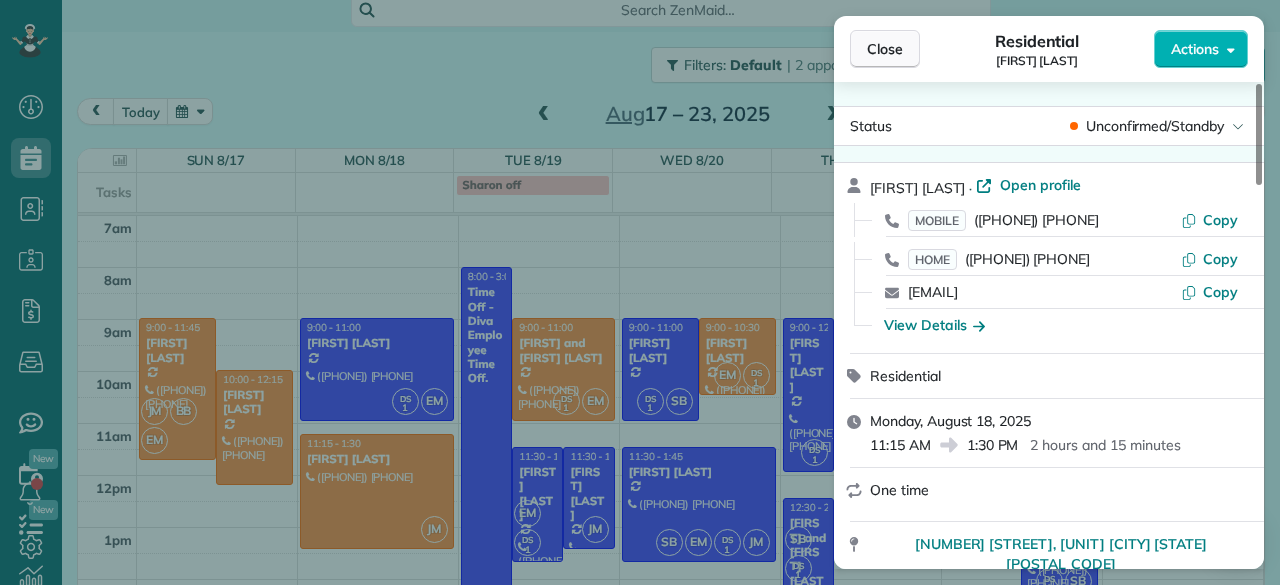 click on "Close" at bounding box center (885, 49) 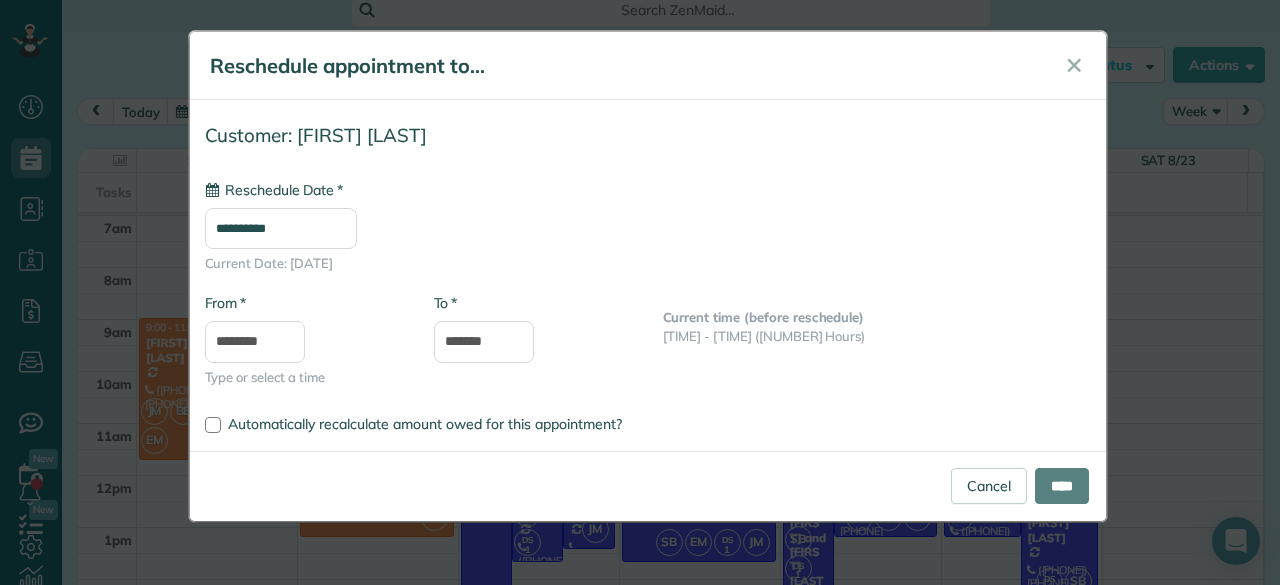 type on "**********" 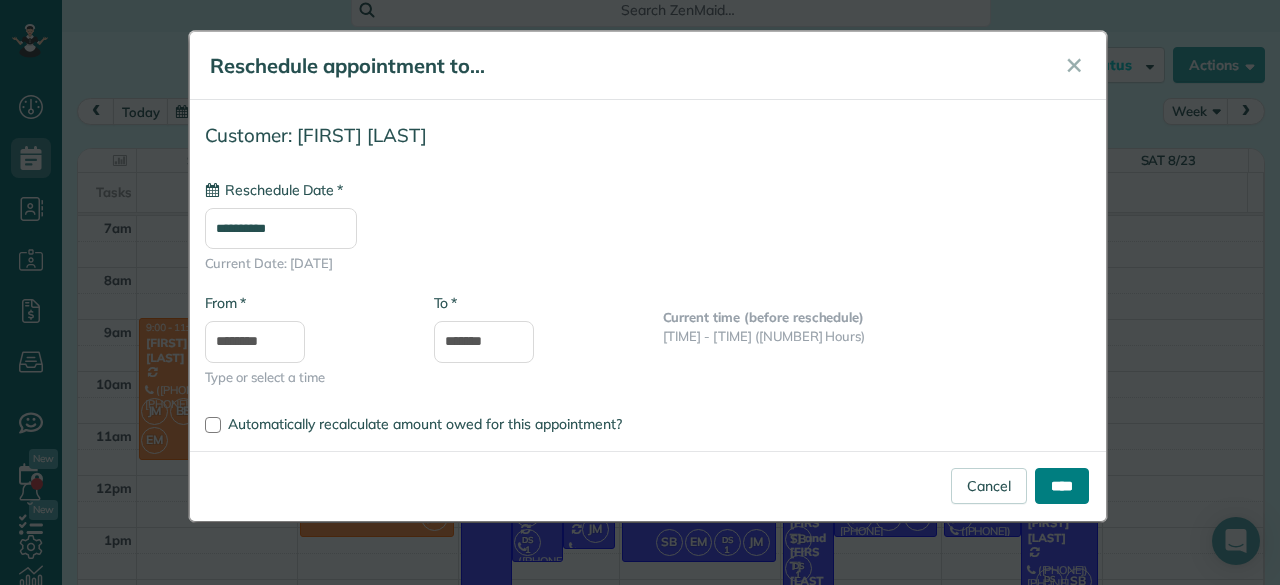 click on "****" at bounding box center [1062, 486] 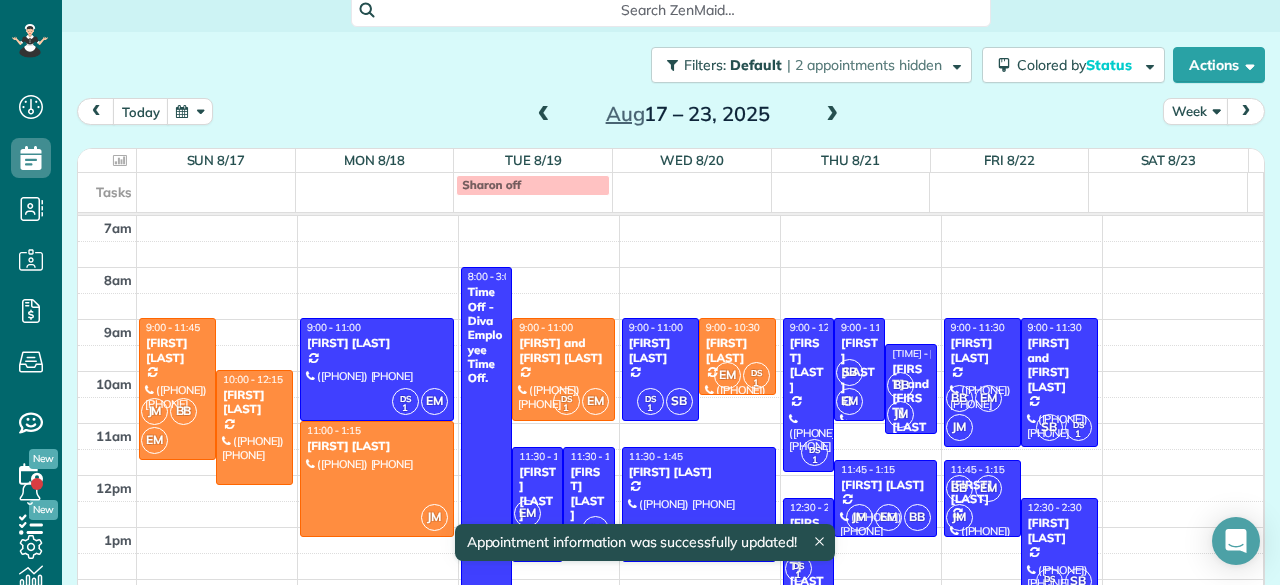 click at bounding box center [544, 115] 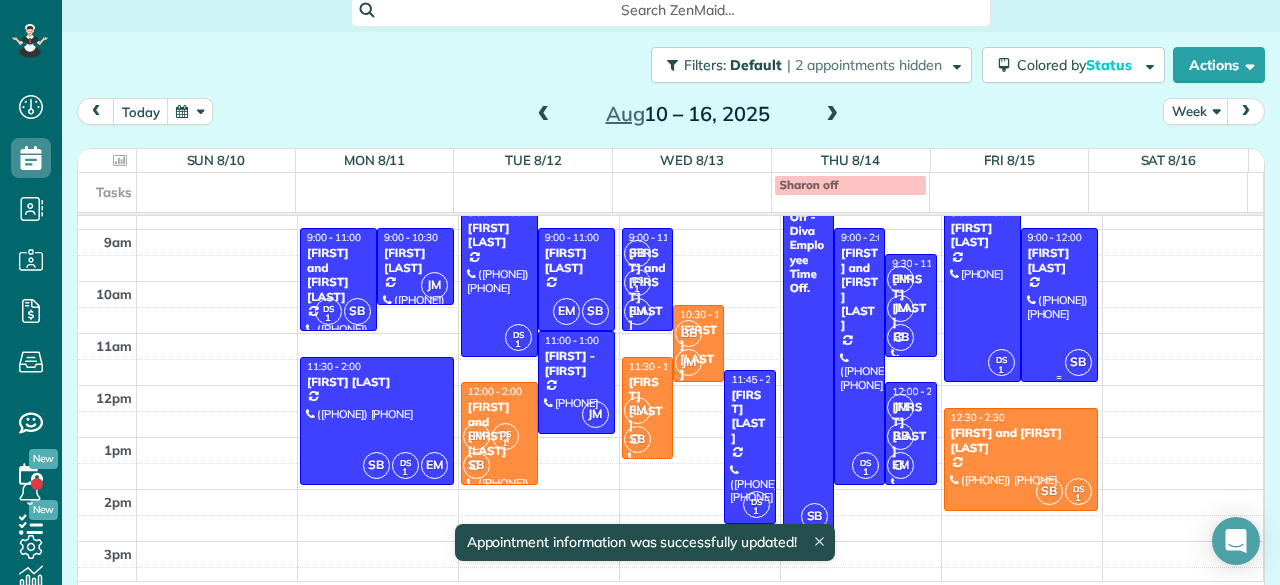 scroll, scrollTop: 91, scrollLeft: 0, axis: vertical 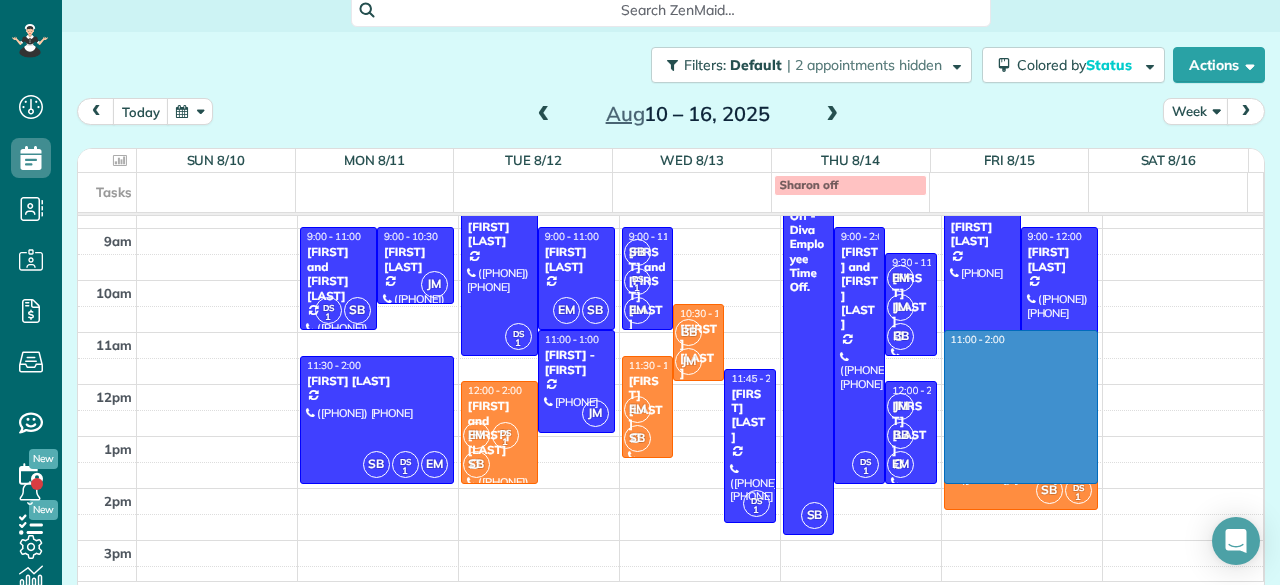 drag, startPoint x: 1073, startPoint y: 330, endPoint x: 1033, endPoint y: 473, distance: 148.48906 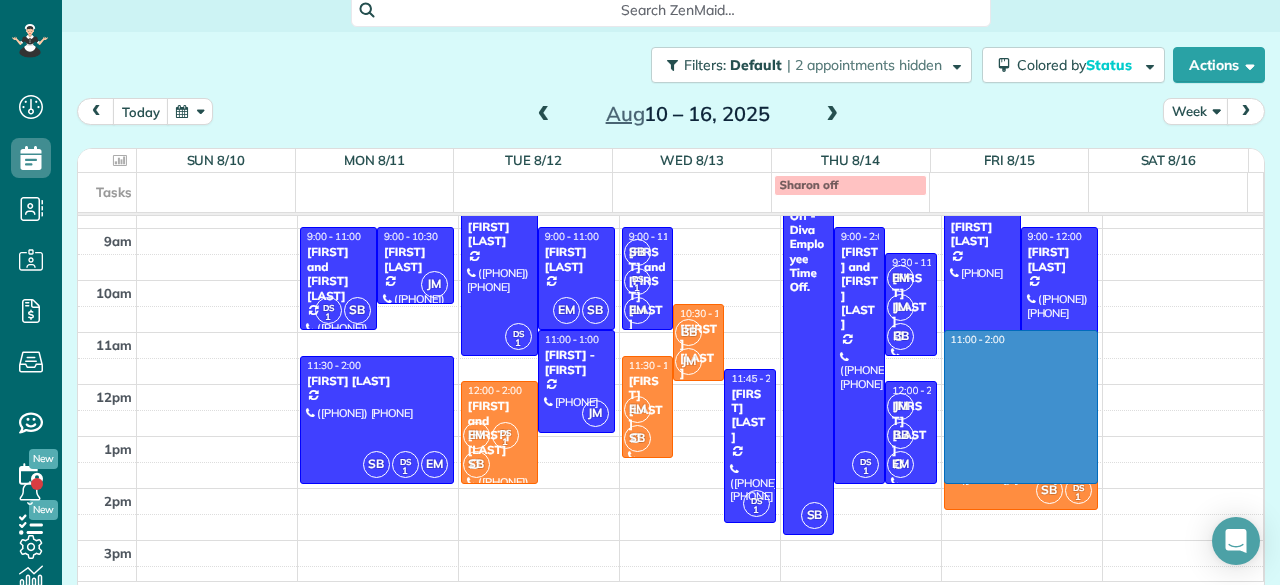 click on "[TIME] [TIME] [TIME] [TIME] [TIME] [TIME] [TIME] [TIME] [TIME] [TIME] [TIME] [TIME] [TIME] [TIME] [TIME] [TIME] [FIRST] and [FIRST] [LAST] ([PHONE]) [NUMBER] [STREET] [CITY], [STATE] [POSTAL_CODE] [TIME] - [TIME] [FIRST] [LAST] ([PHONE]) [NUMBER] [STREET] [CITY], [STATE] [POSTAL_CODE] [TIME] - [TIME] [FIRST] [LAST] ([PHONE]) [NUMBER] [STREET] [CITY], [STATE] [POSTAL_CODE] [TIME] - [TIME] [FIRST] [LAST] ([PHONE]) [NUMBER] [STREET] [CITY], [STATE] [POSTAL_CODE] [TIME] - [TIME] [FIRST] [LAST] ([PHONE]) [NUMBER] [STREET] [CITY], [STATE] [POSTAL_CODE] [TIME] - [TIME] [FIRST] [LAST] ([PHONE]) [NUMBER] [STREET] [CITY], [STATE] [POSTAL_CODE] [TIME] - [TIME] [FIRST] [LAST] ([PHONE]) [NUMBER] [STREET] [CITY], [STATE] [POSTAL_CODE] [TIME] - [TIME] [FIRST] [LAST] ([PHONE]) [NUMBER] [STREET] [CITY], [STATE] [POSTAL_CODE] [TIME] - [TIME] [FIRST] [LAST] ([PHONE]) [NUMBER] [STREET] [CITY], [STATE] [POSTAL_CODE]" at bounding box center [670, 566] 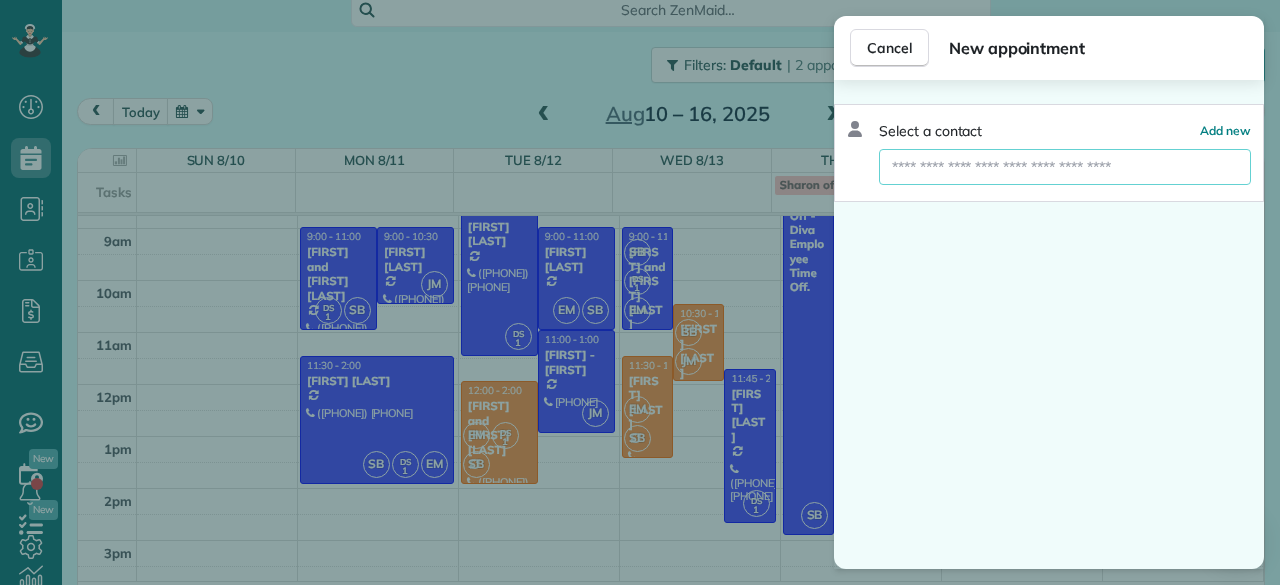 click at bounding box center [1065, 167] 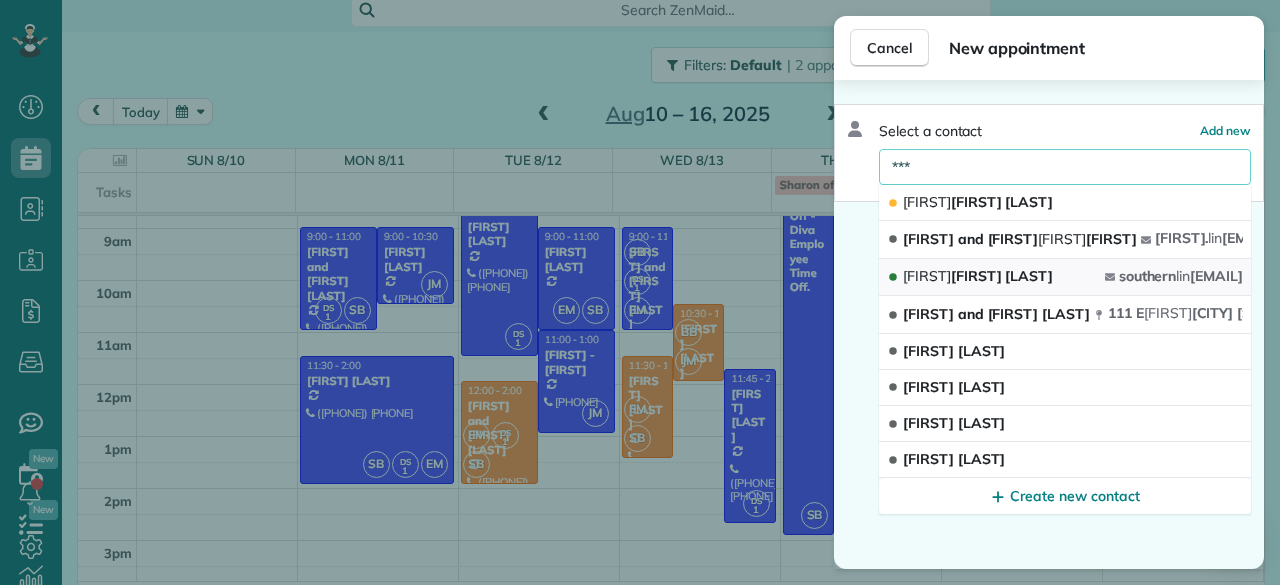 type on "***" 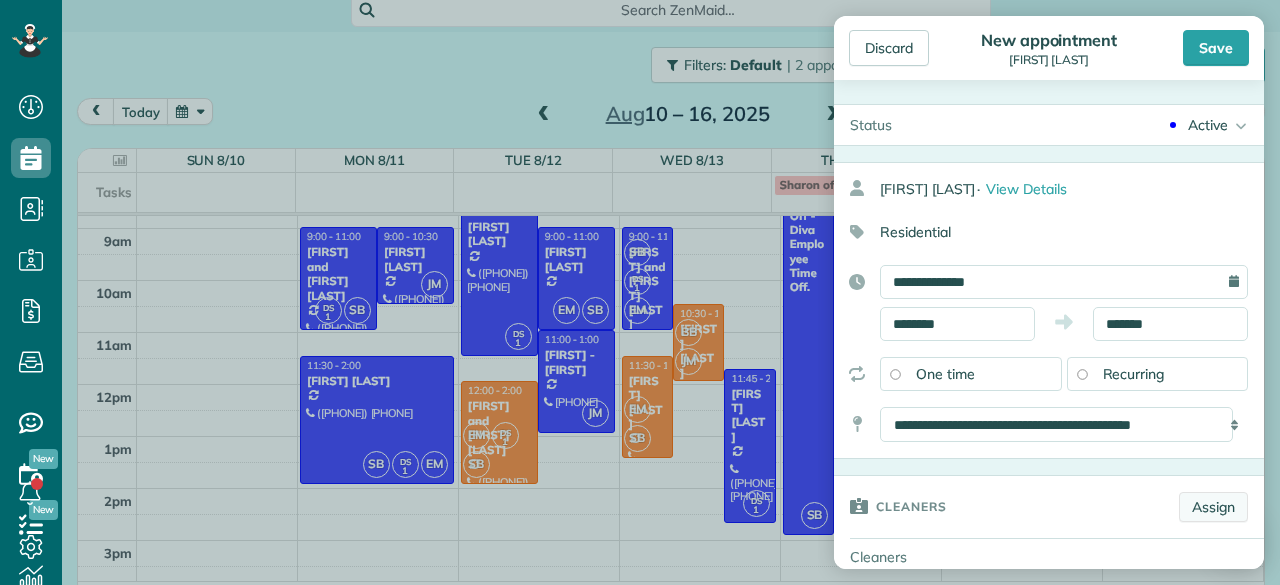 click on "Assign" at bounding box center [1213, 507] 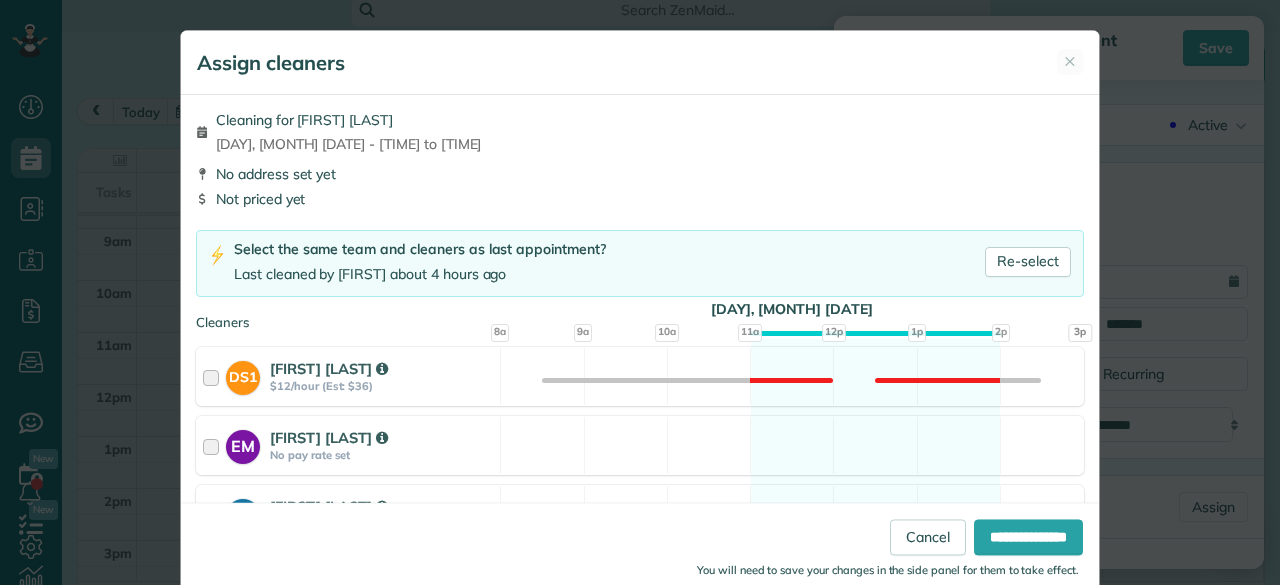 click on "No pay rate set" at bounding box center (382, 455) 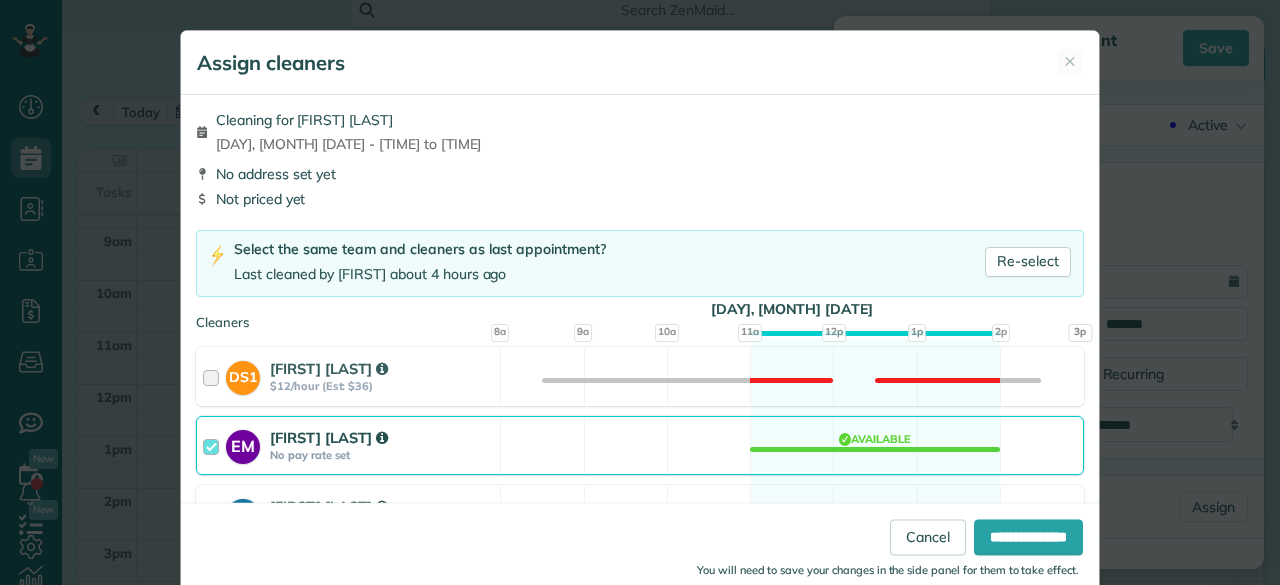 scroll, scrollTop: 178, scrollLeft: 0, axis: vertical 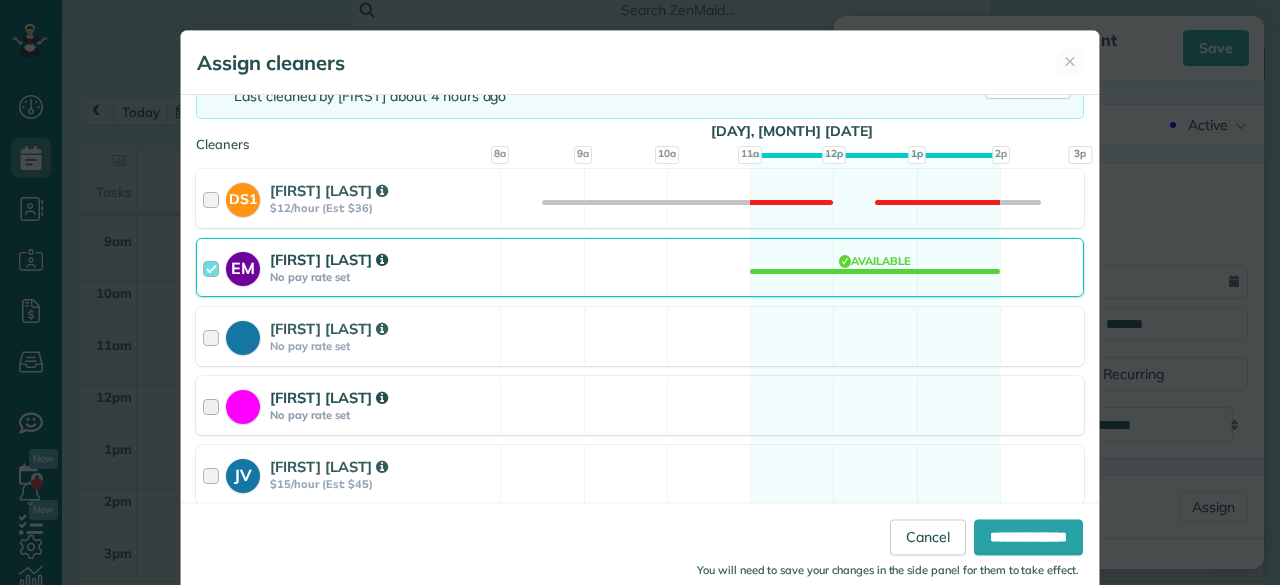 click on "No pay rate set" at bounding box center [382, 415] 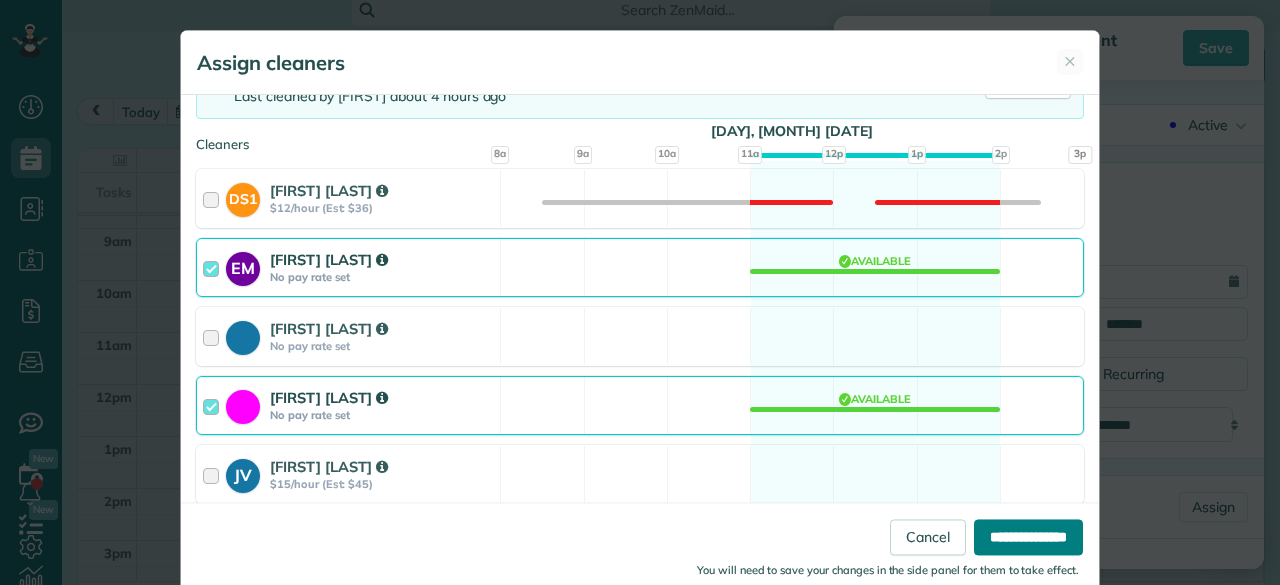 click on "**********" at bounding box center (1028, 537) 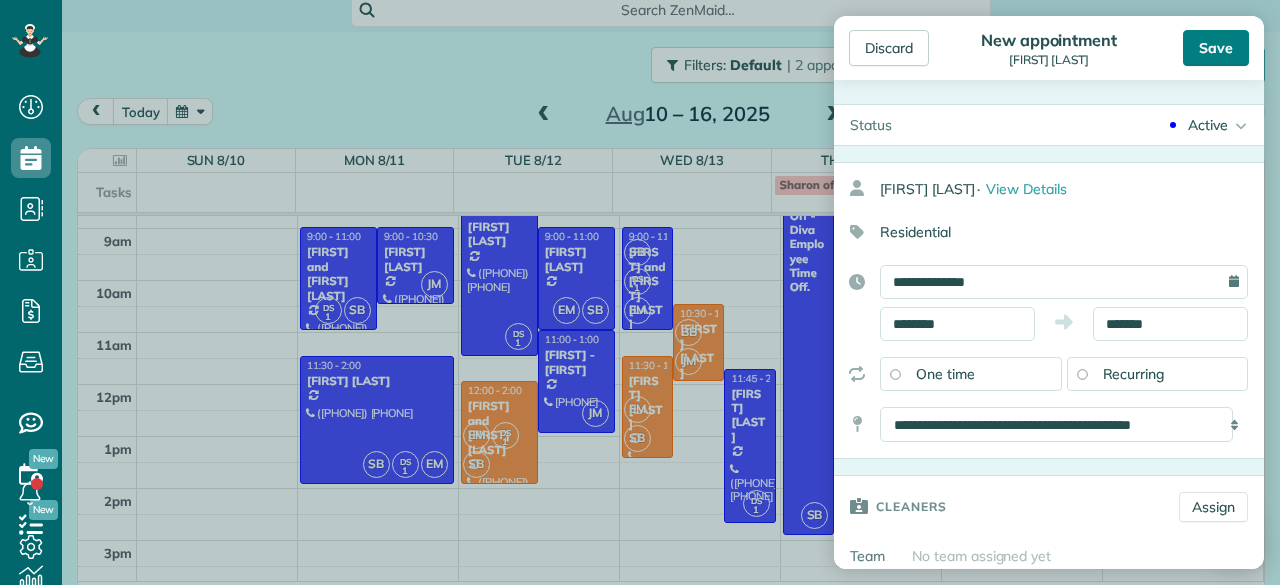 click on "Save" at bounding box center (1216, 48) 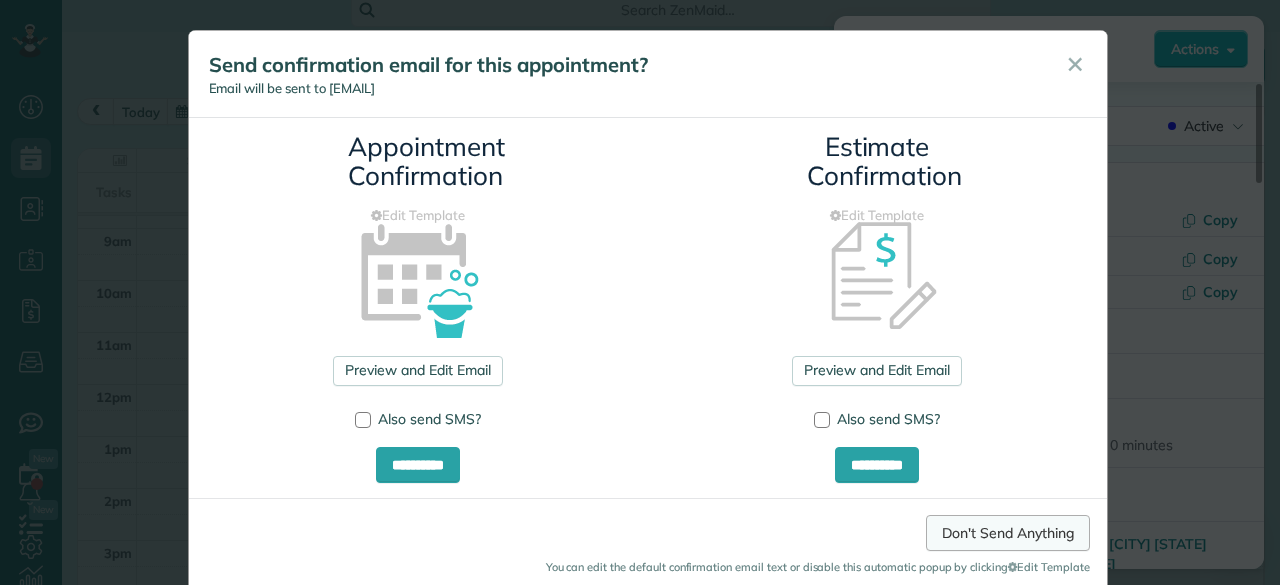 click on "Don't Send Anything" at bounding box center (1007, 533) 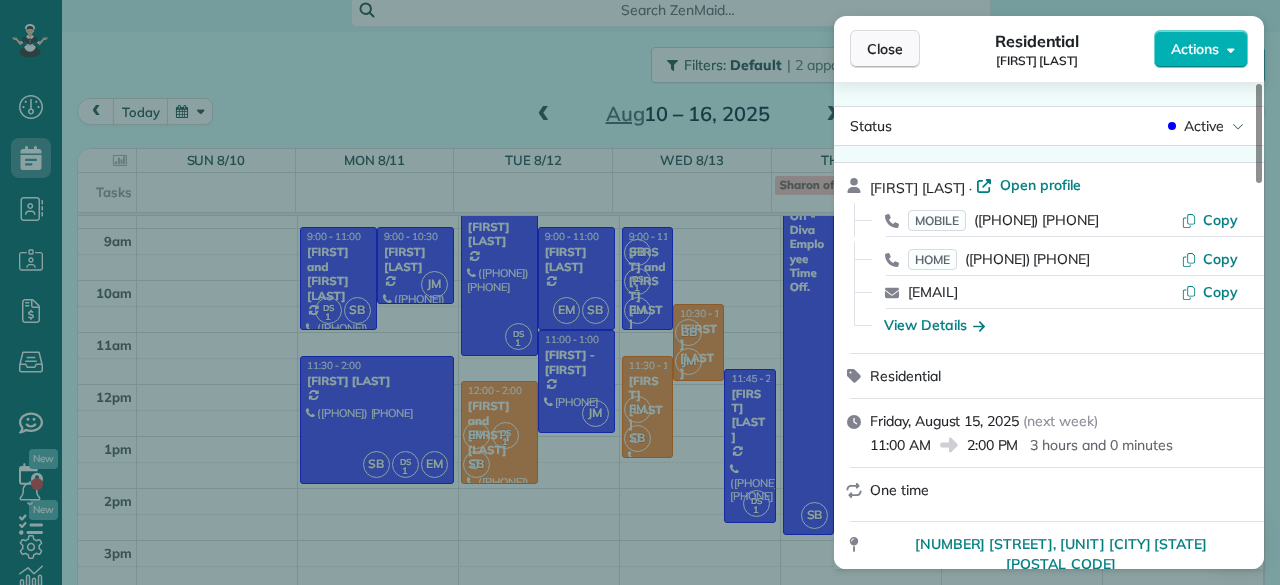 click on "Close" at bounding box center [885, 49] 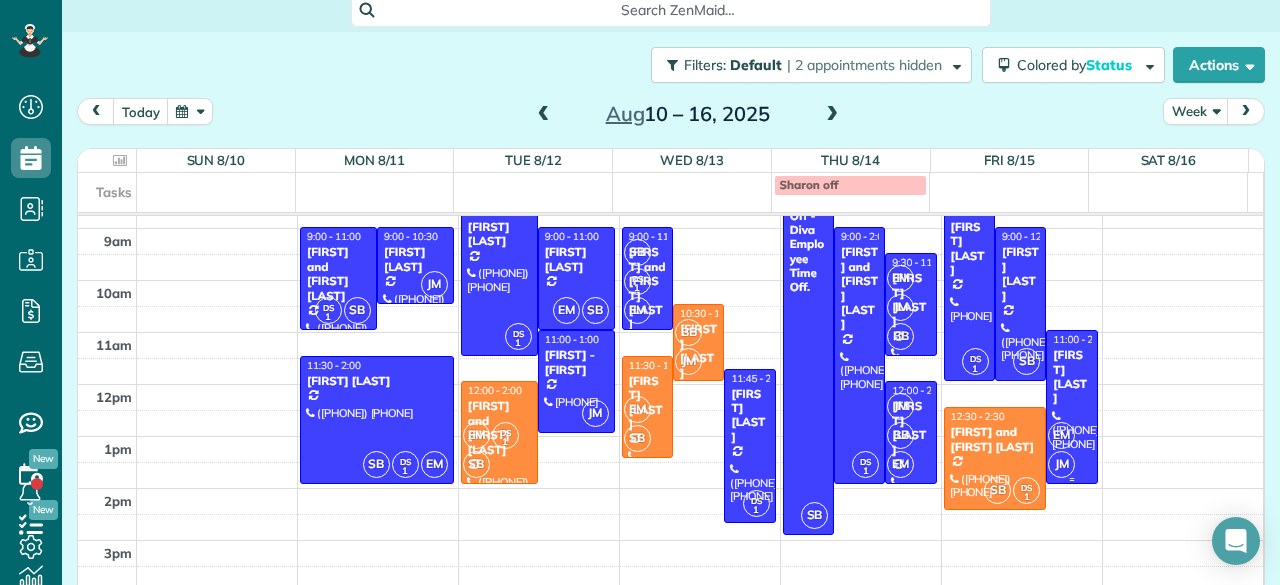 click on "EM" at bounding box center (1061, 435) 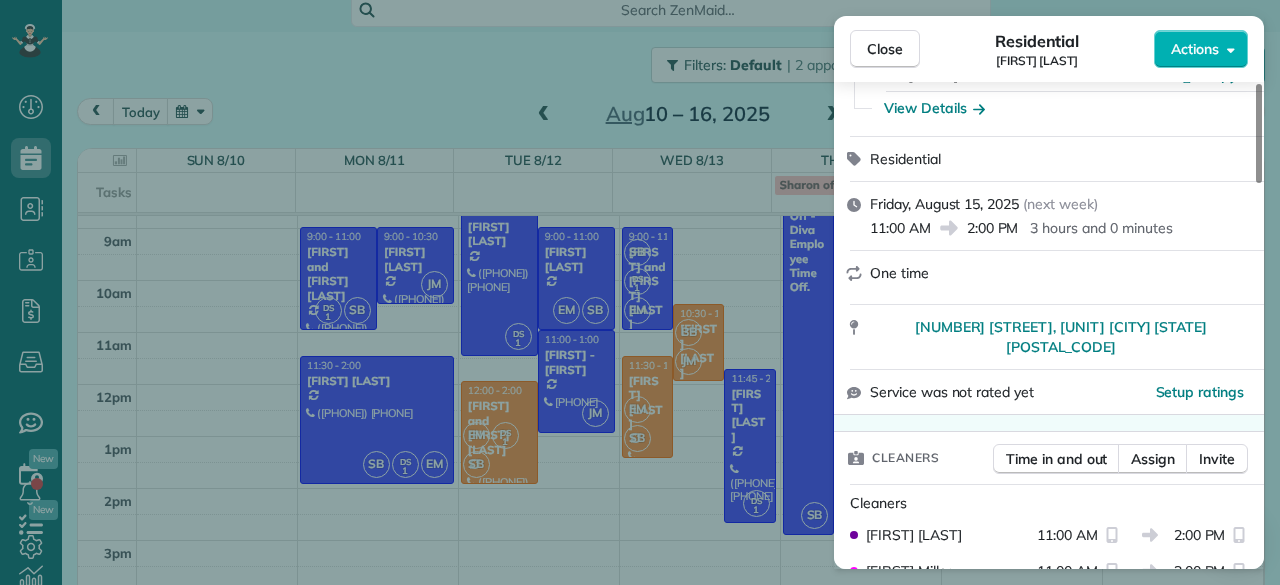 scroll, scrollTop: 218, scrollLeft: 0, axis: vertical 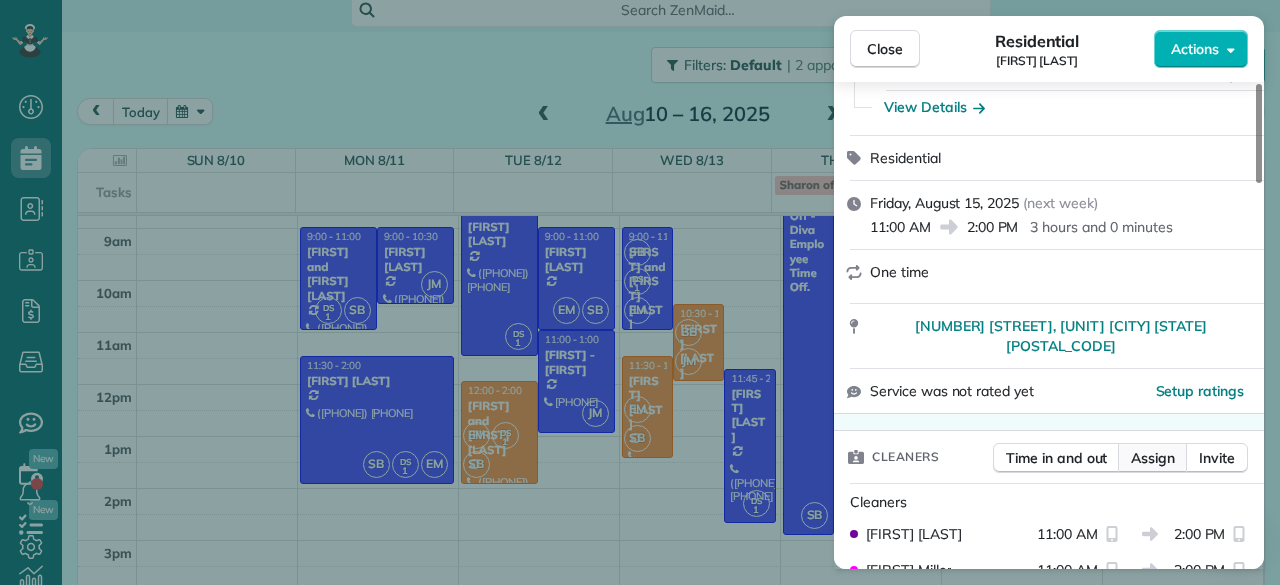 click on "Assign" at bounding box center [1153, 458] 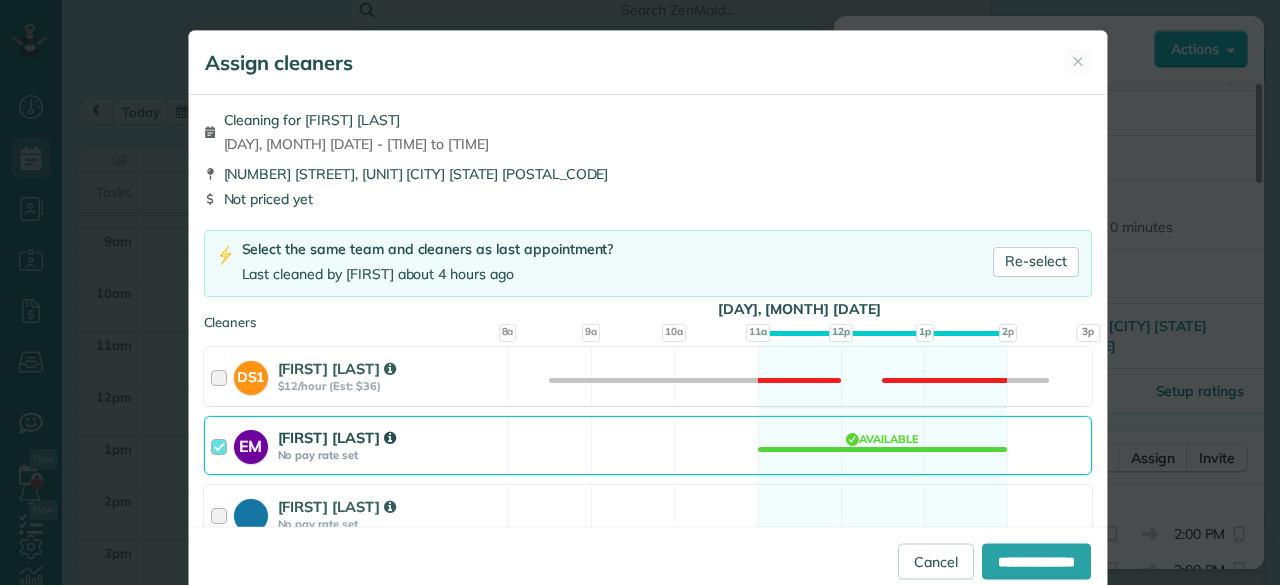 click on "No pay rate set" at bounding box center (390, 455) 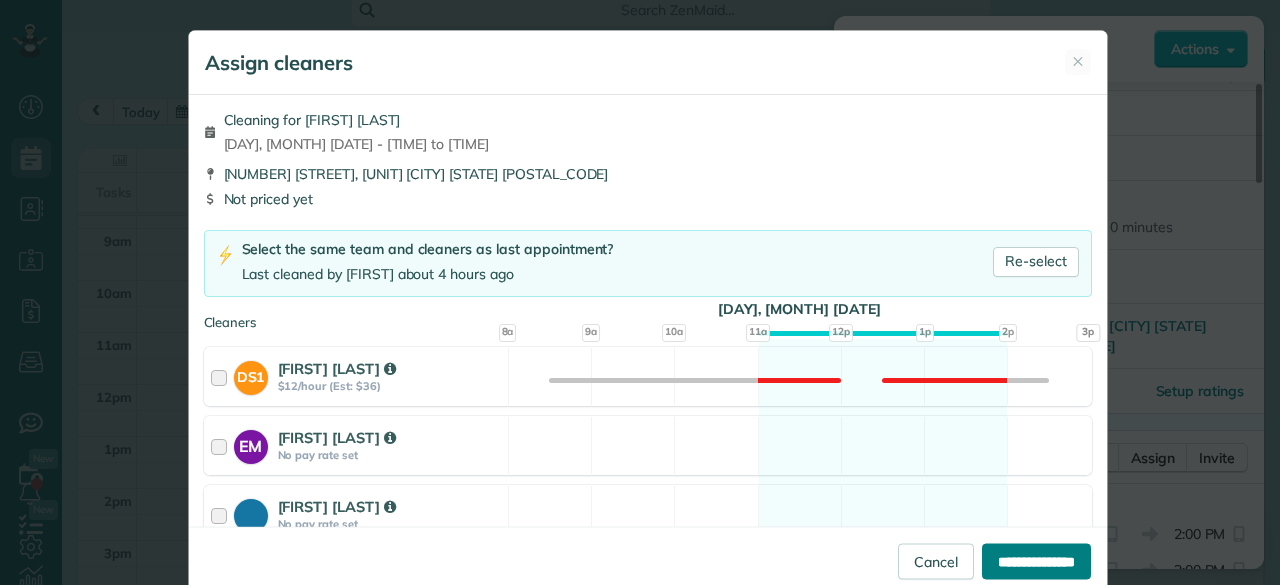 click on "**********" at bounding box center (1036, 561) 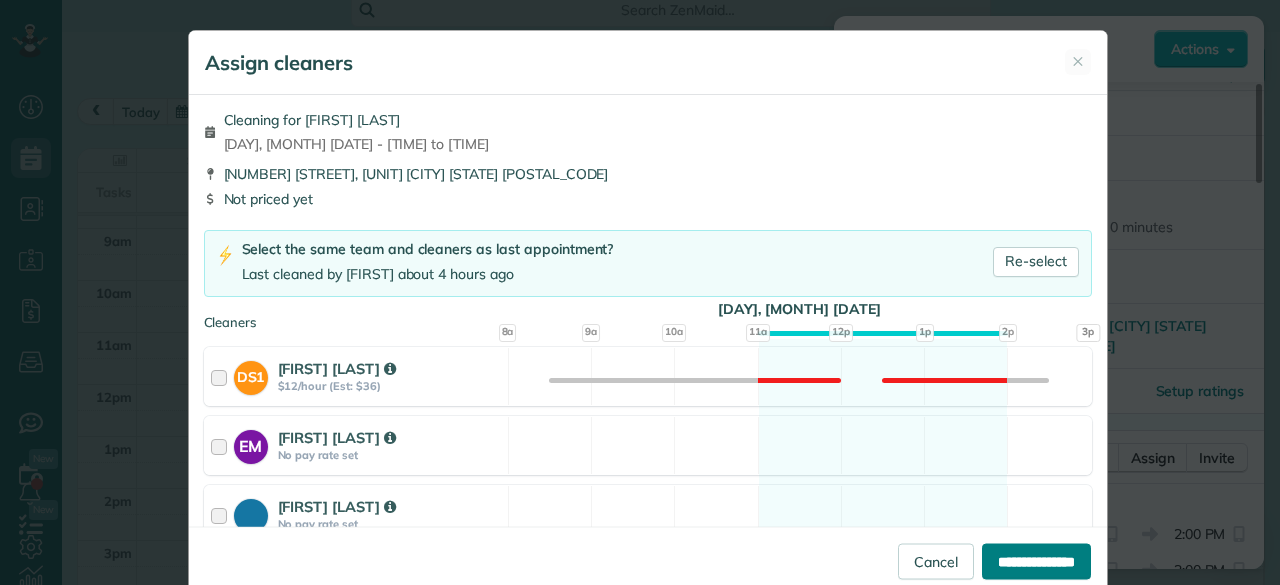 type on "**********" 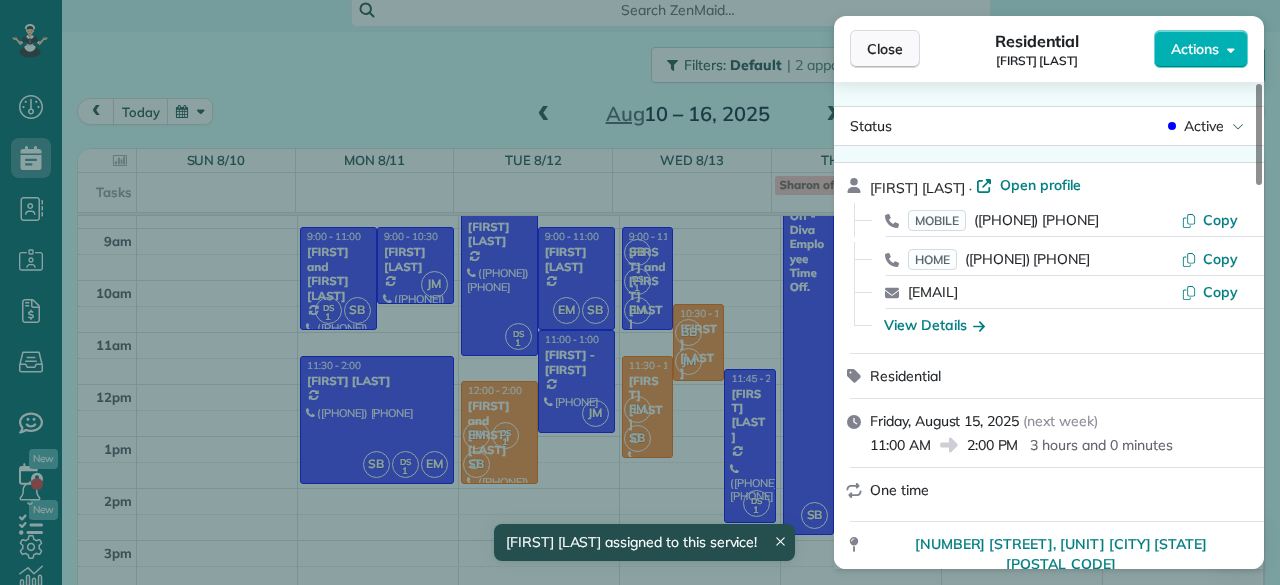 click on "Close" at bounding box center (885, 49) 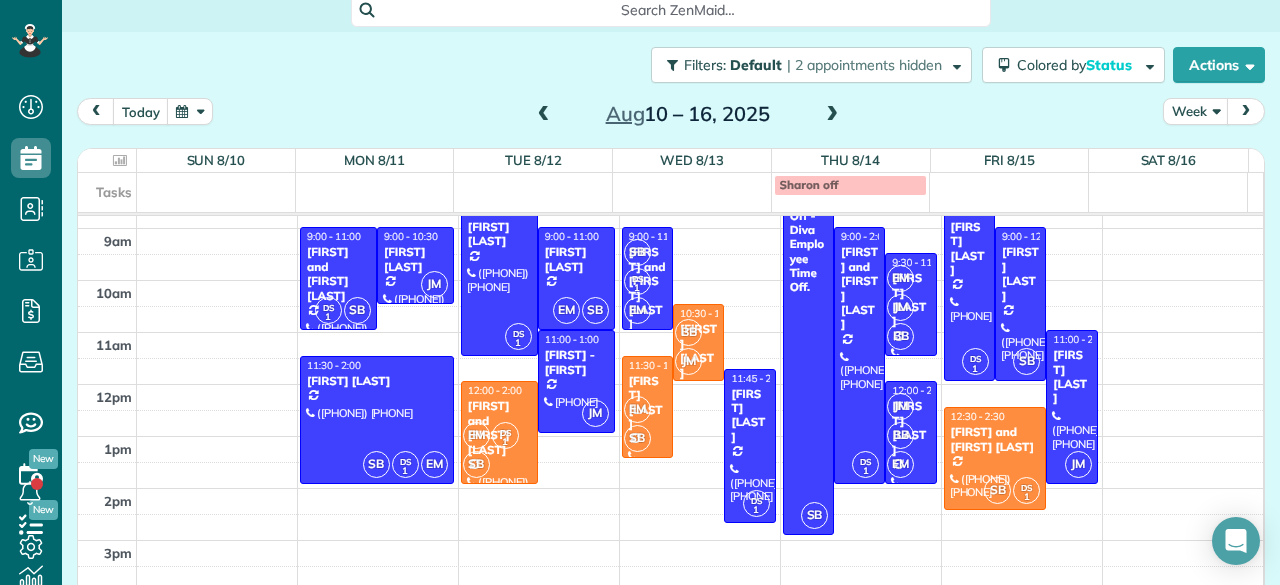 click at bounding box center (544, 115) 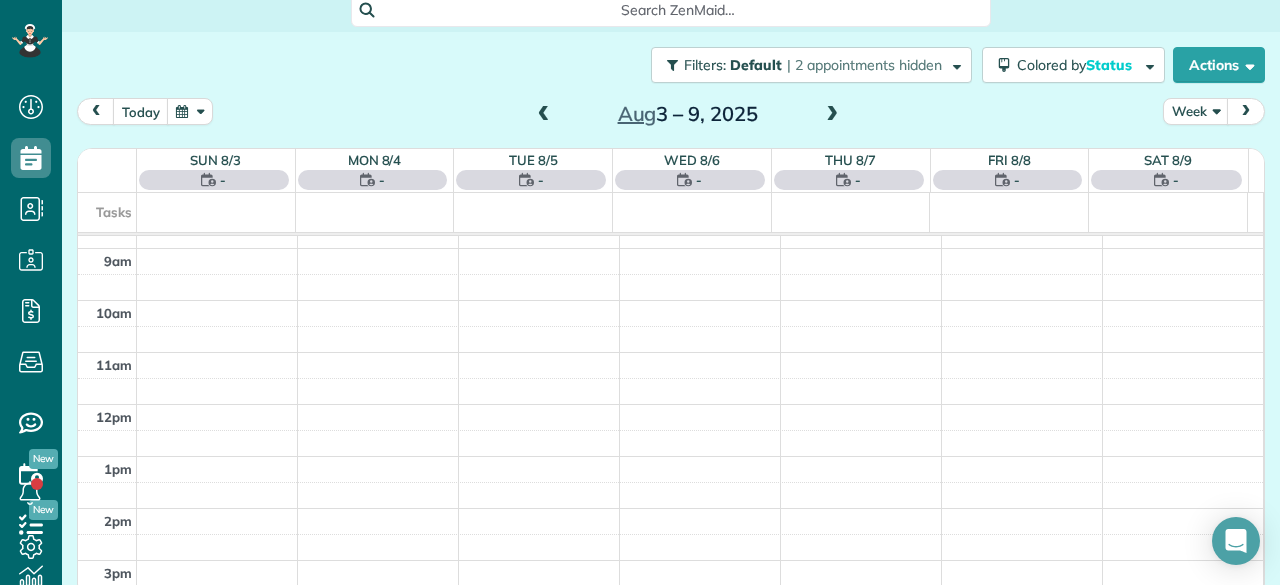 scroll, scrollTop: 0, scrollLeft: 0, axis: both 